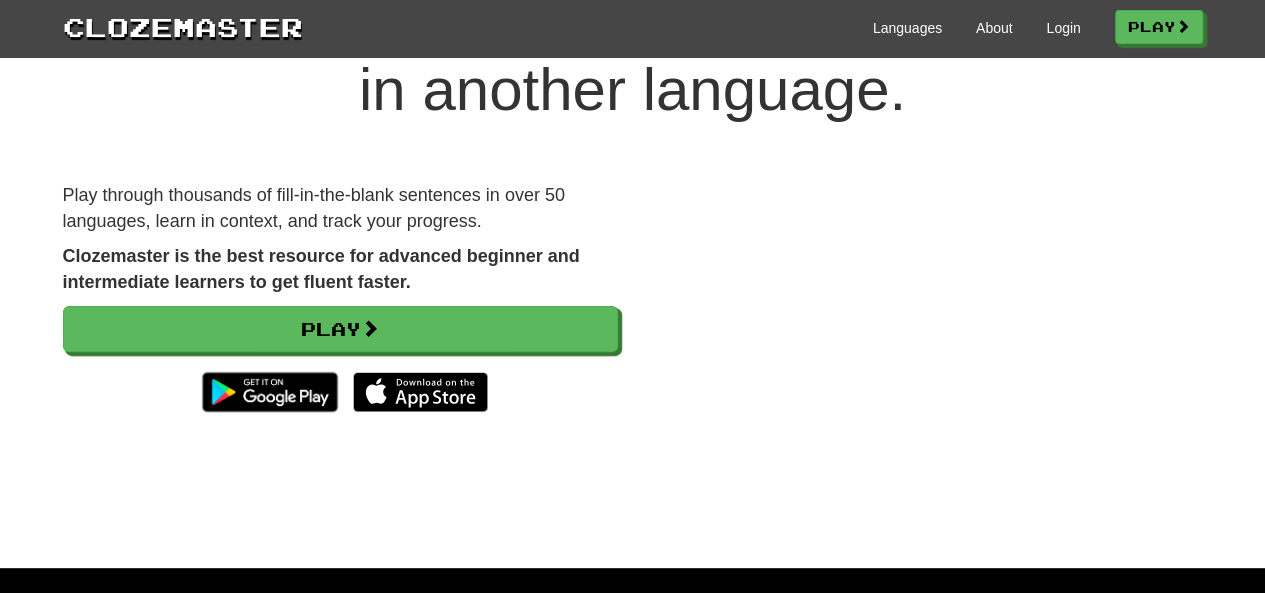 scroll, scrollTop: 0, scrollLeft: 0, axis: both 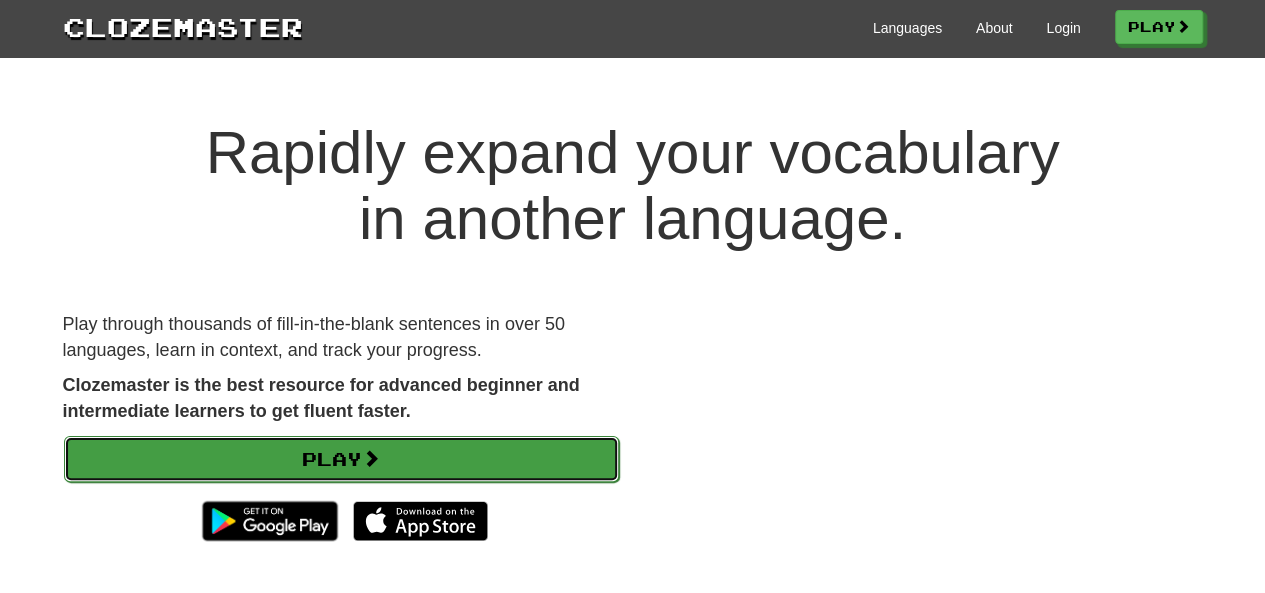 click on "Play" at bounding box center [341, 459] 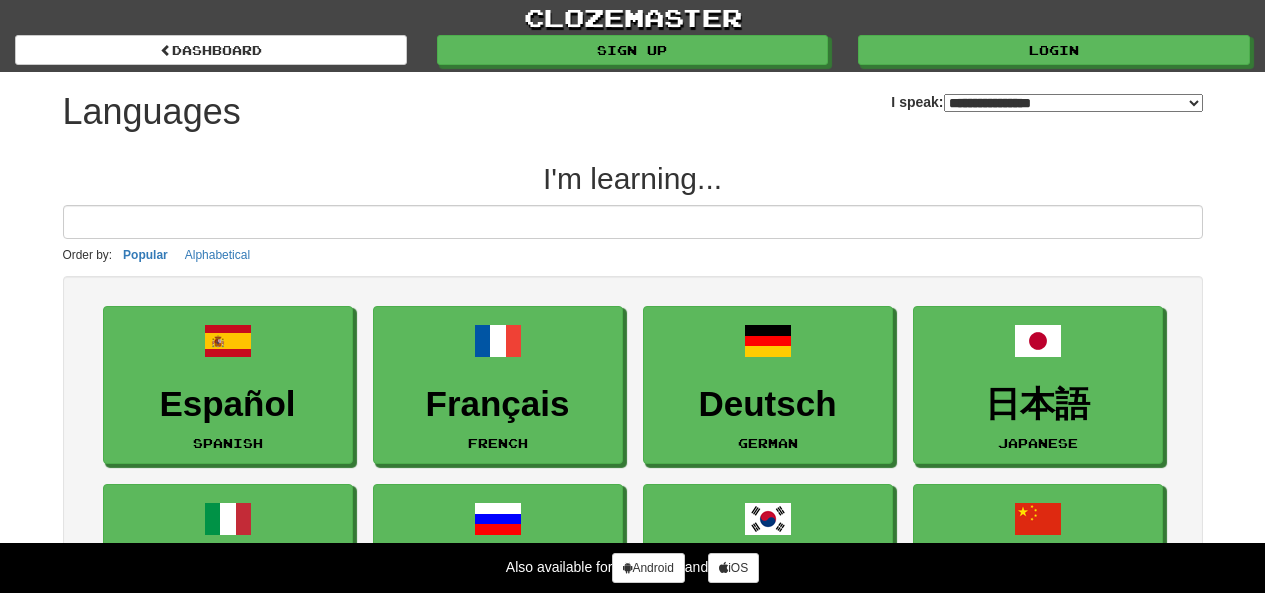 select on "*******" 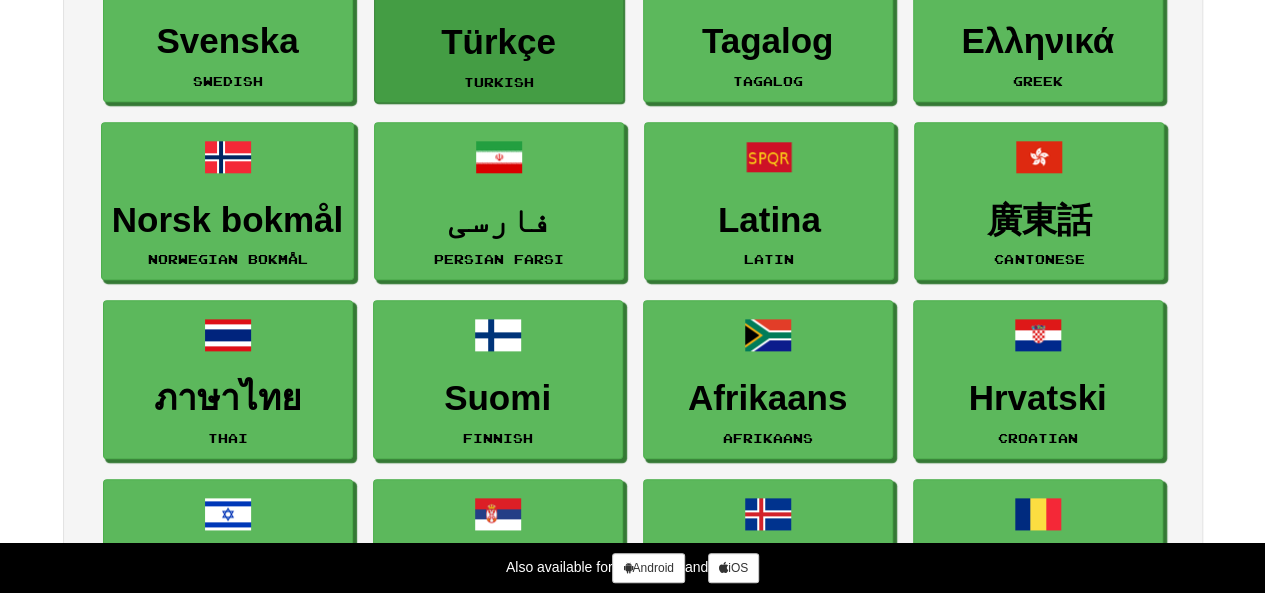 scroll, scrollTop: 800, scrollLeft: 0, axis: vertical 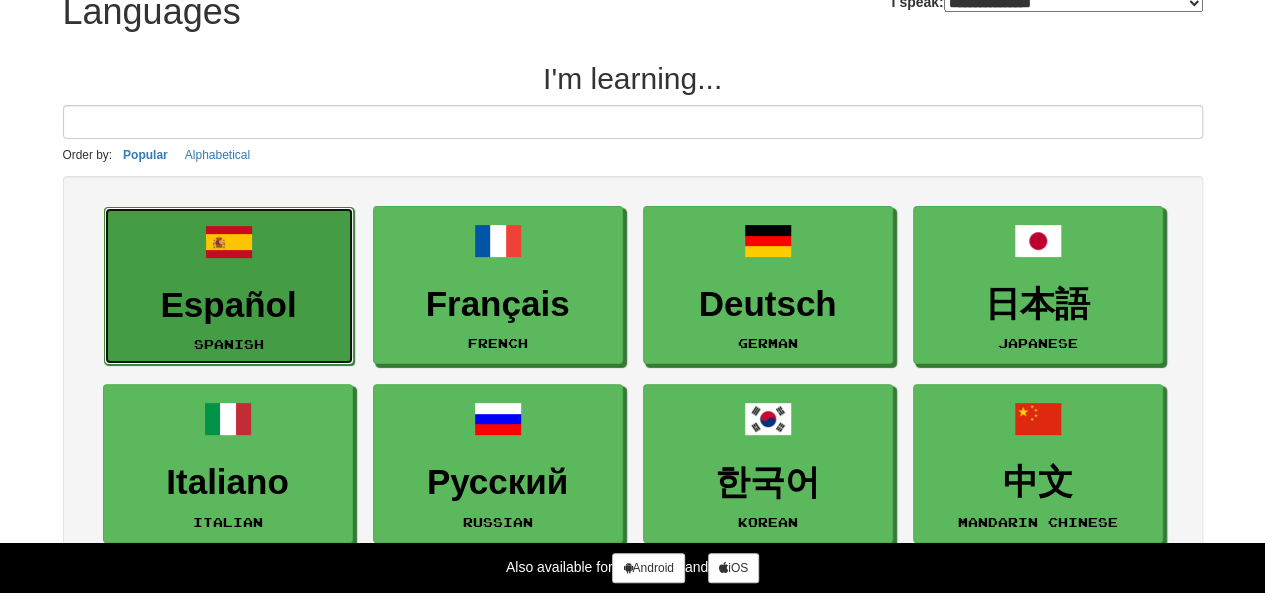 click on "Español" at bounding box center [229, 305] 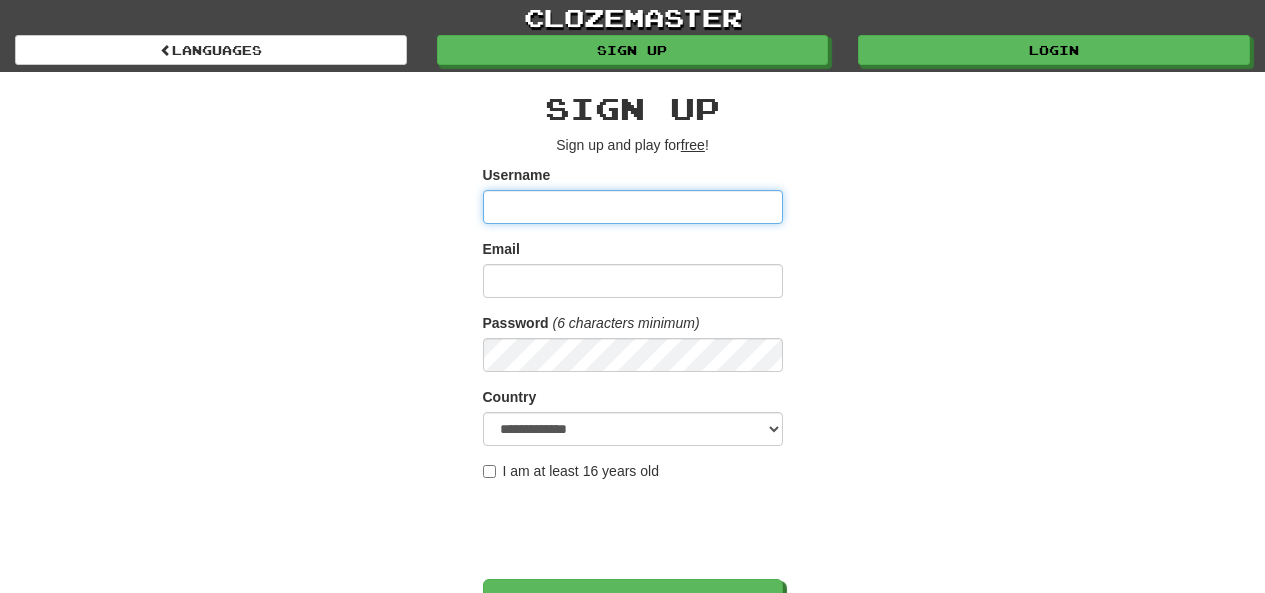 scroll, scrollTop: 0, scrollLeft: 0, axis: both 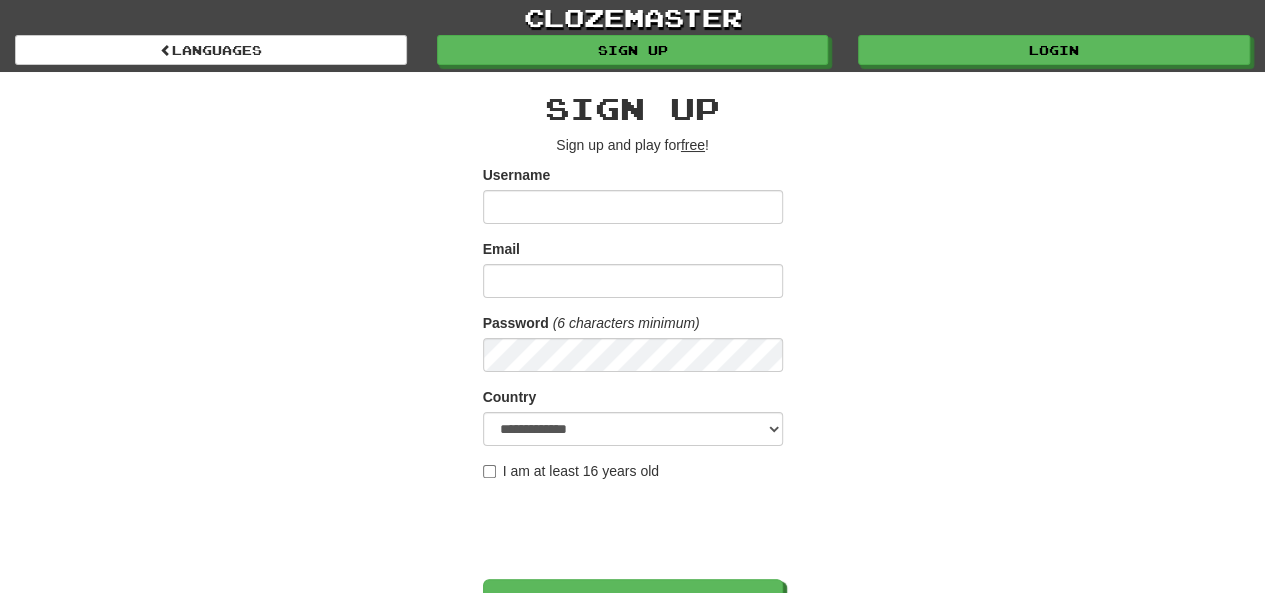 click on "clozemaster
Languages
Sign up
Login
Languages" at bounding box center (632, 36) 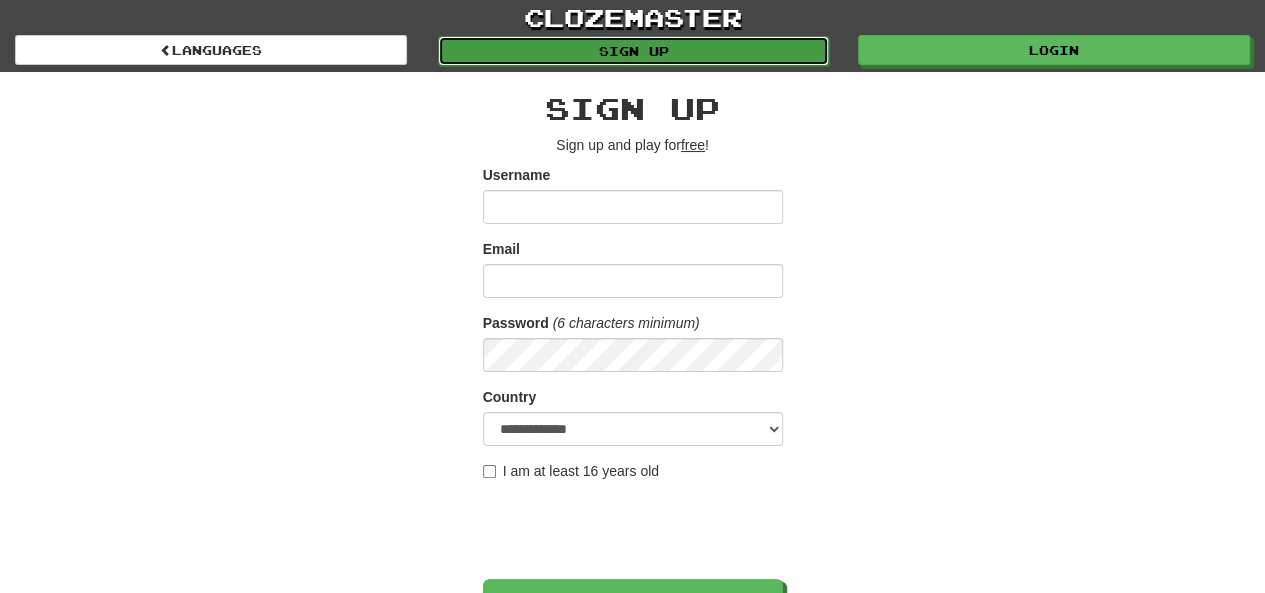 click on "Sign up" at bounding box center [634, 51] 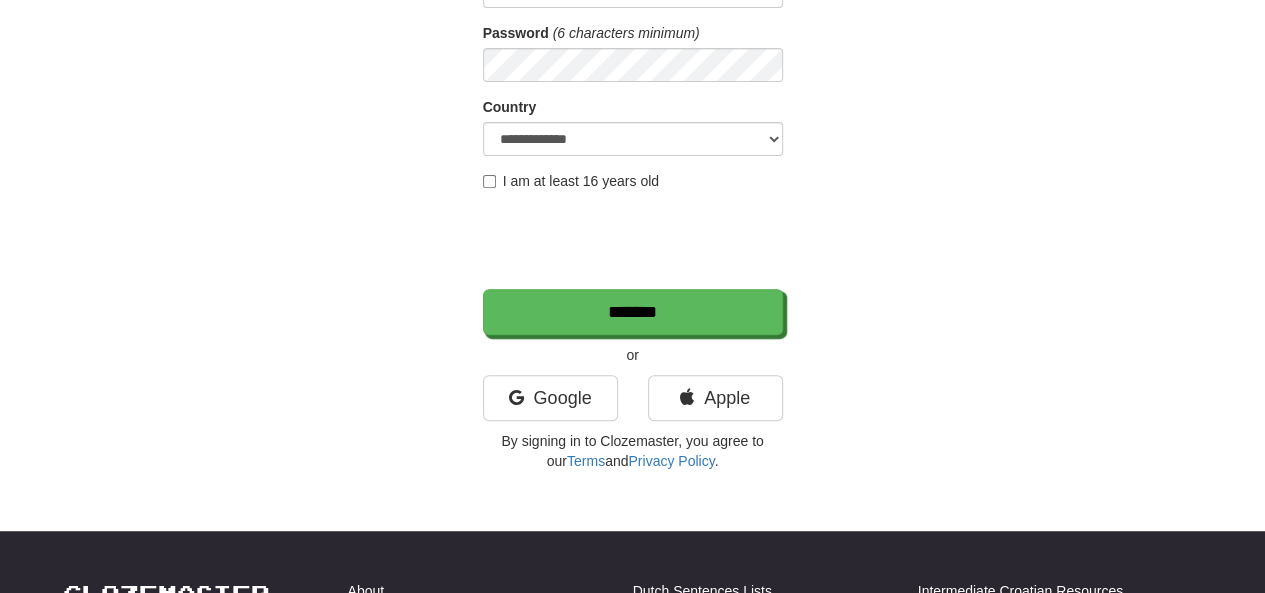 scroll, scrollTop: 300, scrollLeft: 0, axis: vertical 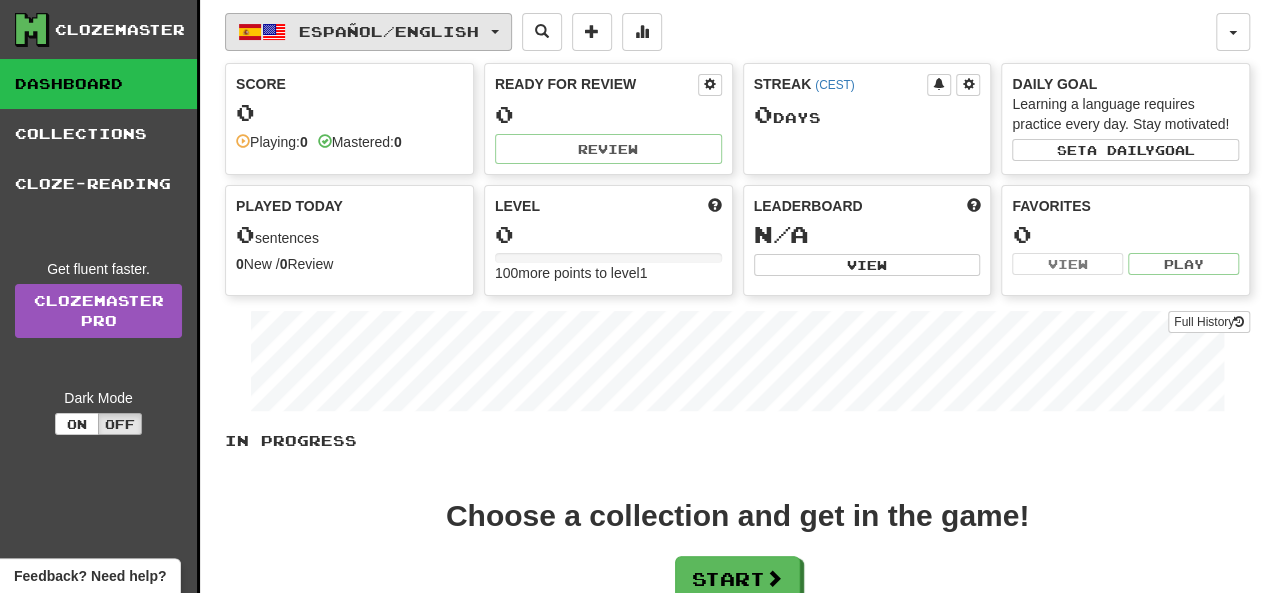 click on "Español  /  English" at bounding box center (389, 31) 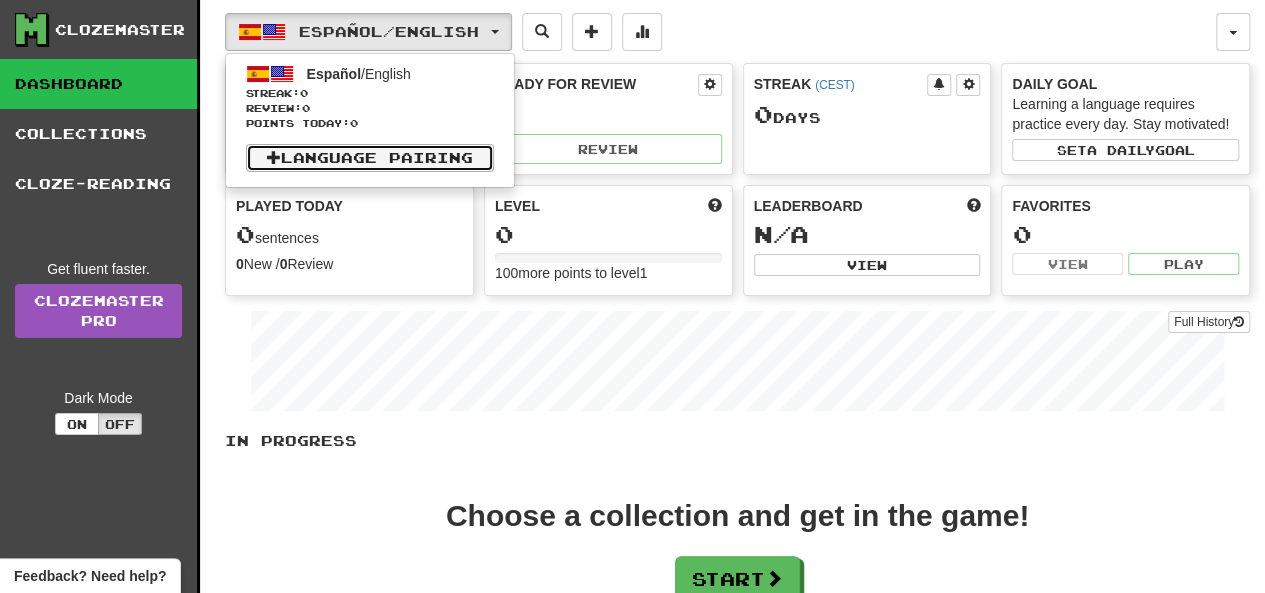click on "Language Pairing" at bounding box center [370, 158] 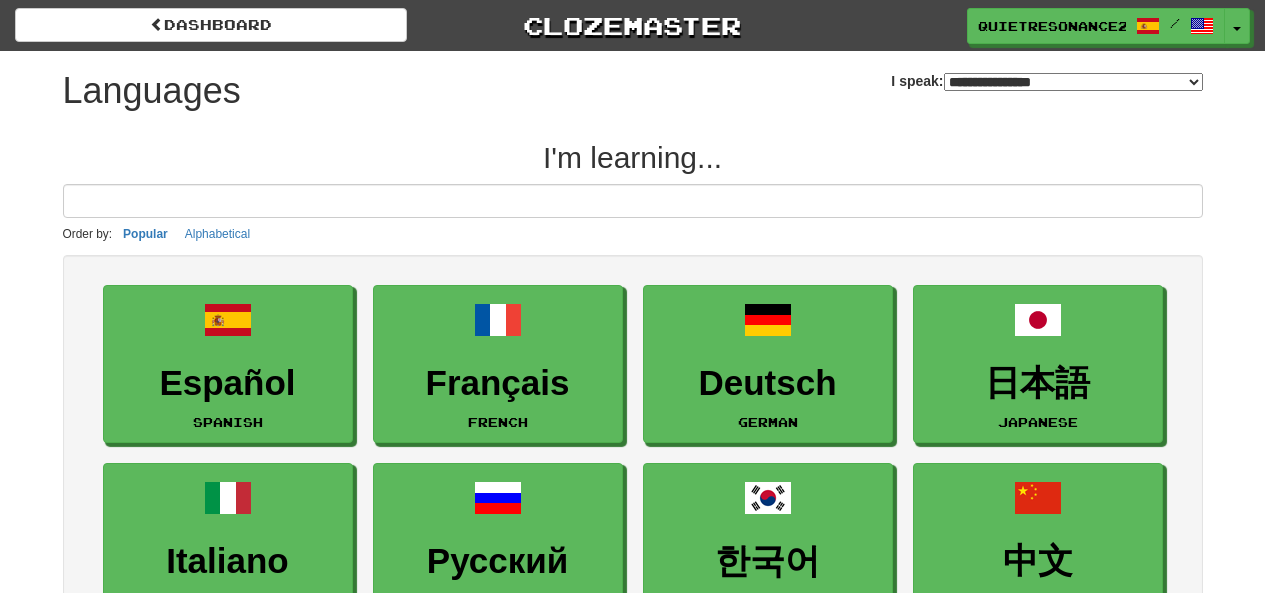 select on "*******" 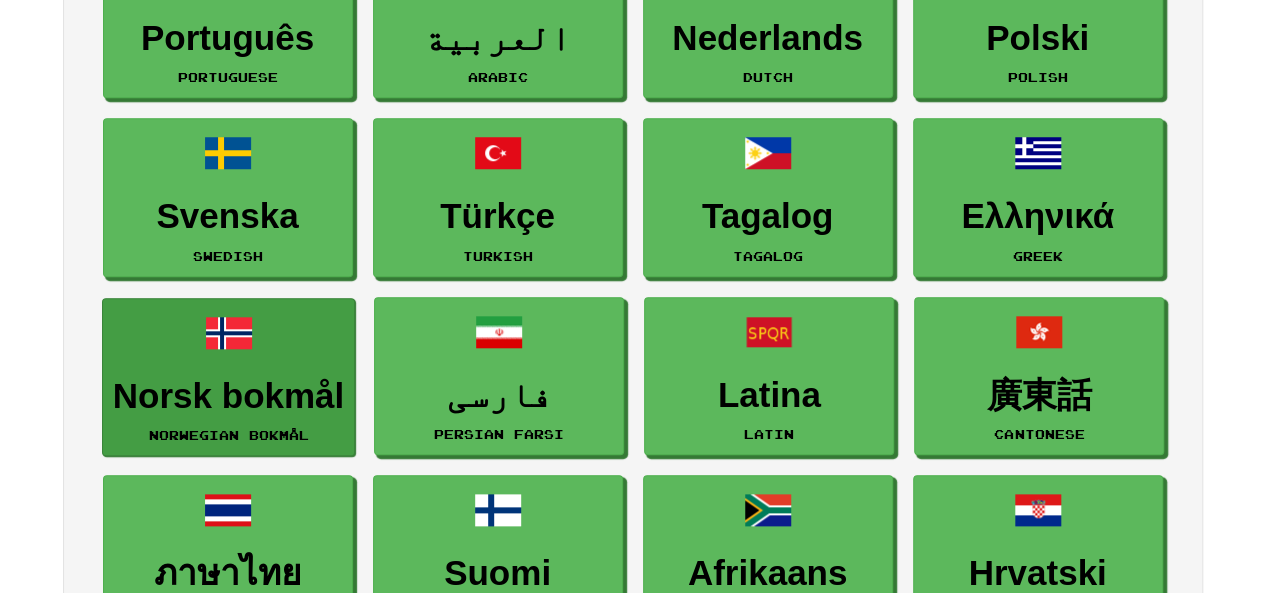 scroll, scrollTop: 700, scrollLeft: 0, axis: vertical 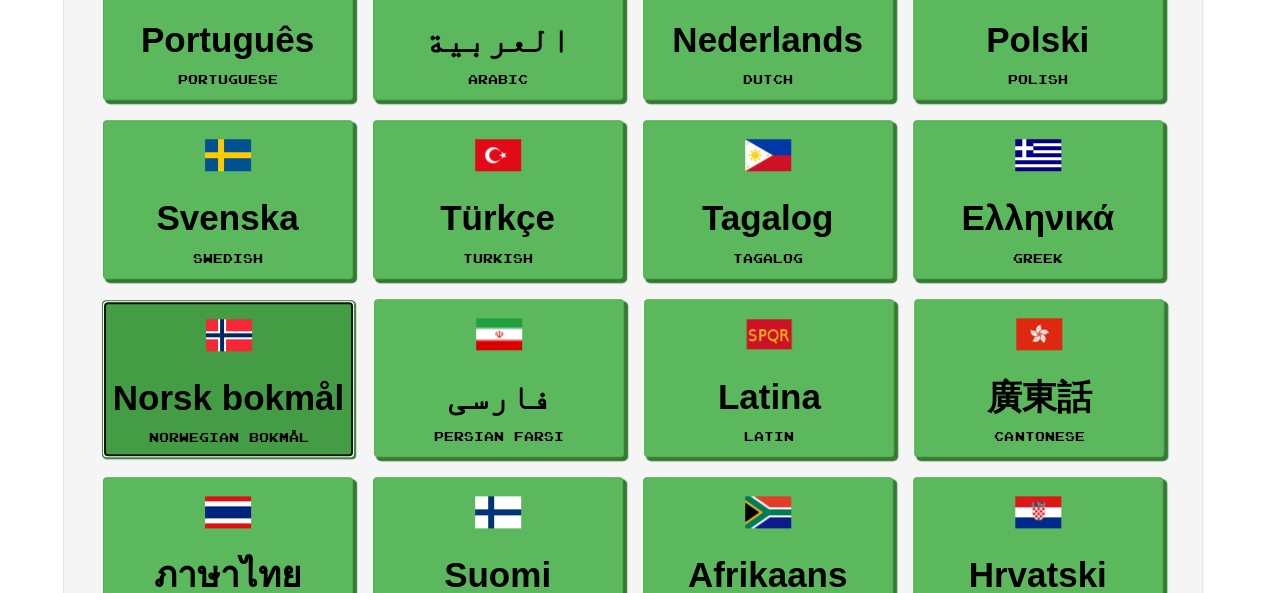 click on "Norsk bokmål Norwegian Bokmål" at bounding box center (228, 379) 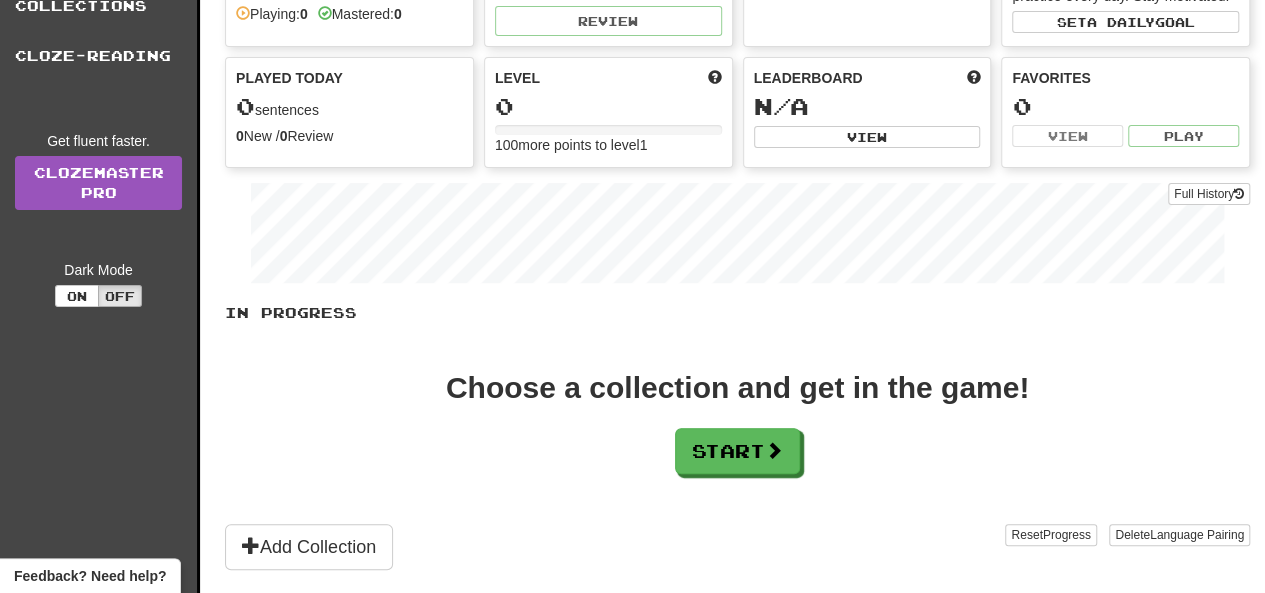scroll, scrollTop: 0, scrollLeft: 0, axis: both 